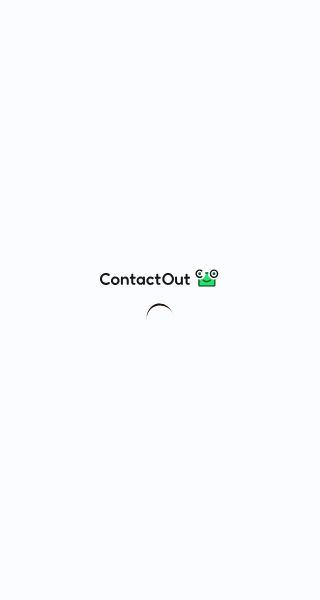 scroll, scrollTop: 0, scrollLeft: 0, axis: both 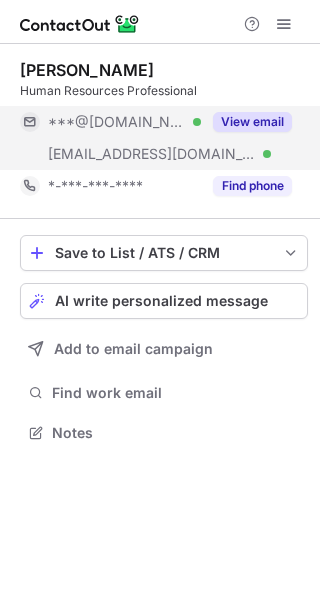click on "View email" at bounding box center [252, 122] 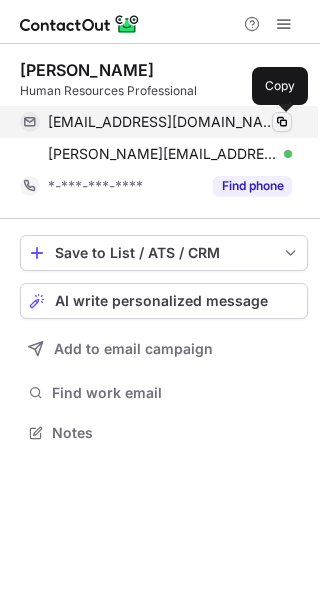 click at bounding box center (282, 122) 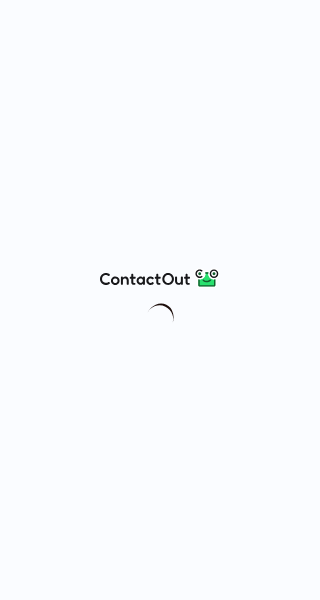 scroll, scrollTop: 0, scrollLeft: 0, axis: both 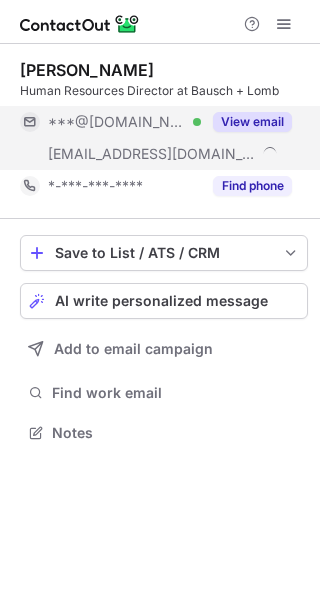 click on "View email" at bounding box center (252, 122) 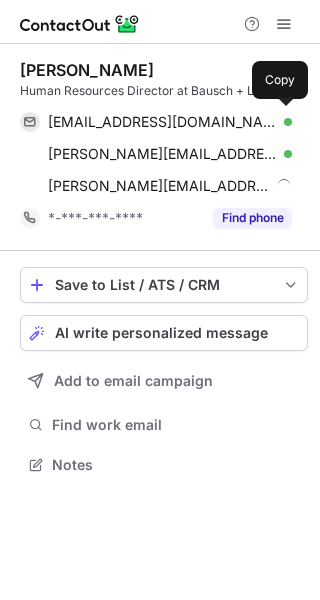 scroll, scrollTop: 10, scrollLeft: 10, axis: both 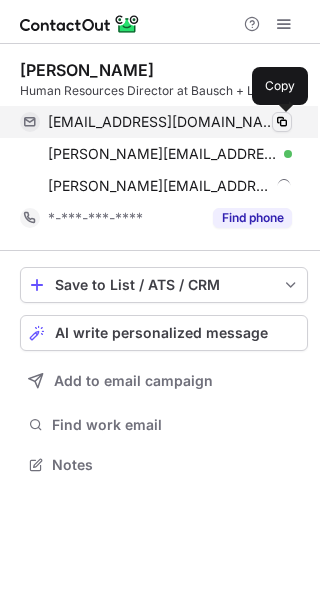 click at bounding box center [282, 122] 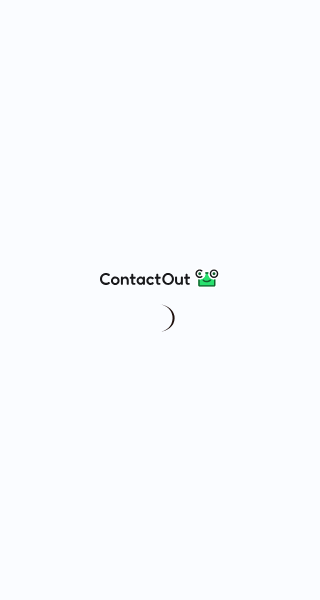 scroll, scrollTop: 0, scrollLeft: 0, axis: both 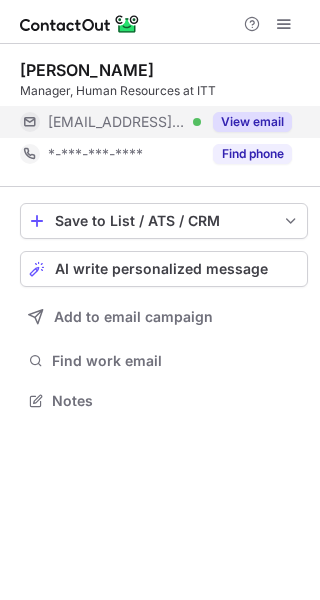 click on "View email" at bounding box center (252, 122) 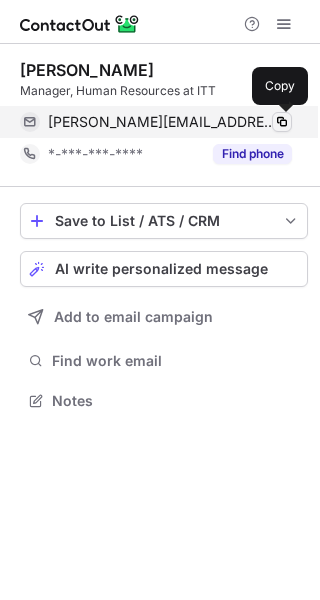 click at bounding box center (282, 122) 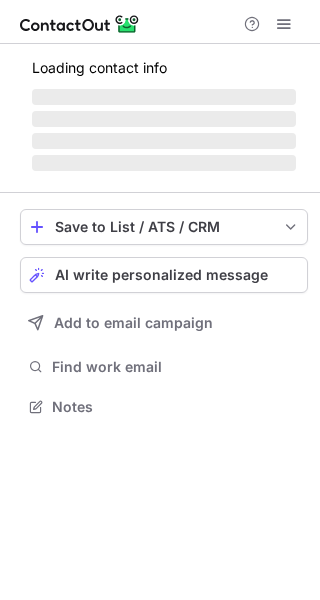 scroll, scrollTop: 0, scrollLeft: 0, axis: both 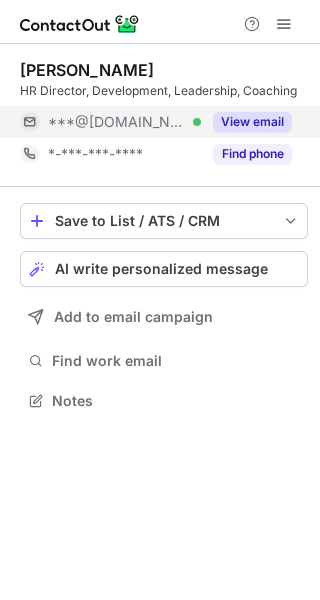 click on "View email" at bounding box center [252, 122] 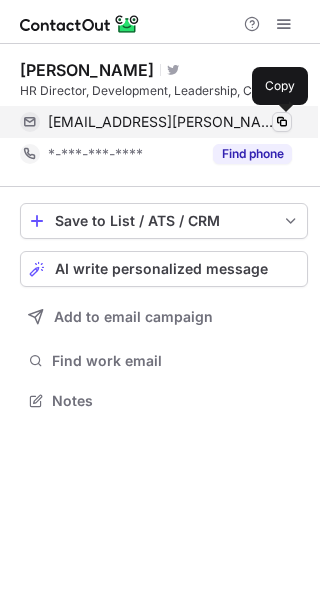 click at bounding box center (282, 122) 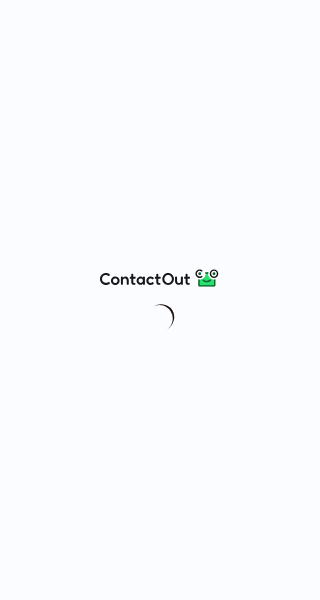scroll, scrollTop: 0, scrollLeft: 0, axis: both 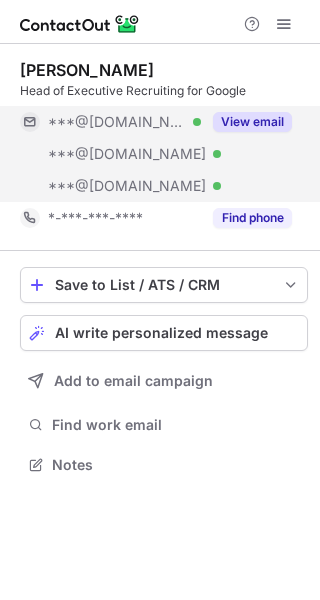 click on "View email" at bounding box center [252, 122] 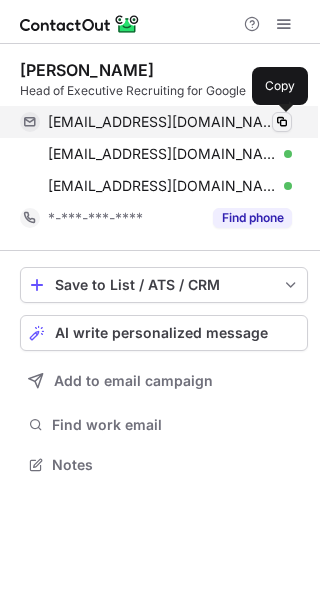 click at bounding box center (282, 122) 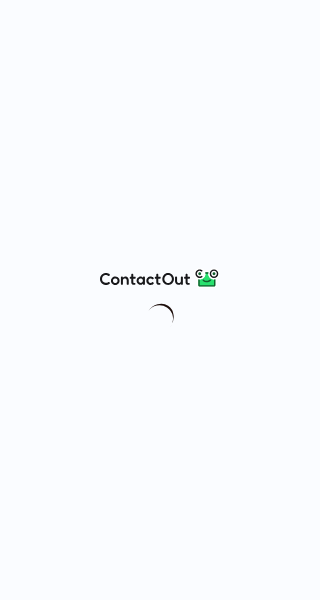 scroll, scrollTop: 0, scrollLeft: 0, axis: both 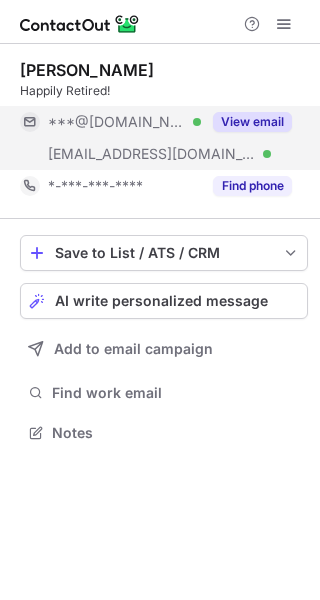 click on "View email" at bounding box center [252, 122] 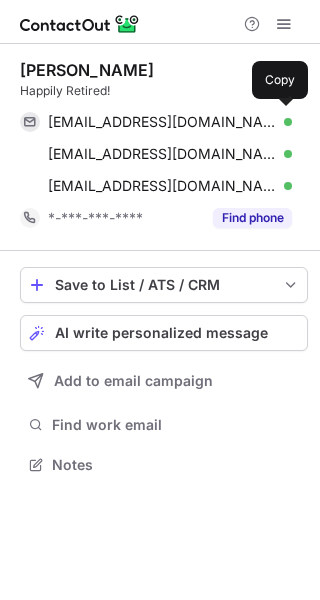 scroll, scrollTop: 10, scrollLeft: 10, axis: both 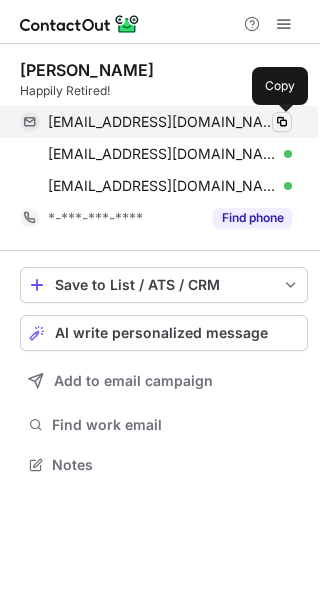 click at bounding box center [282, 122] 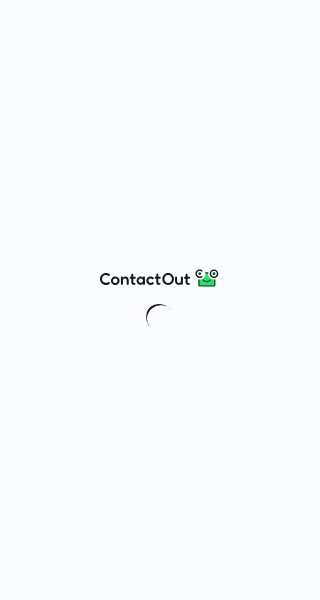 scroll, scrollTop: 0, scrollLeft: 0, axis: both 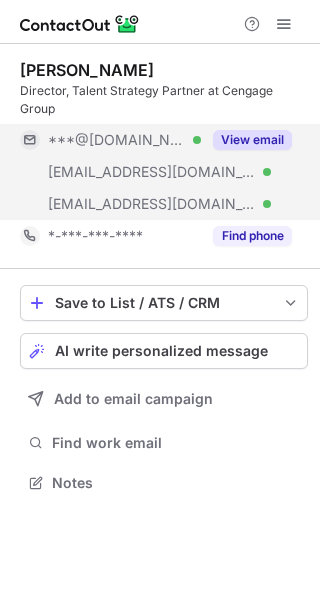 click on "View email" at bounding box center [252, 140] 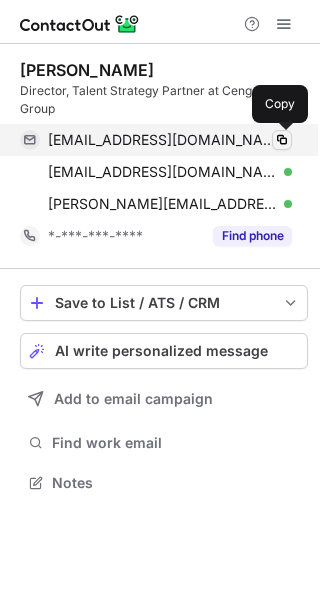 click at bounding box center [282, 140] 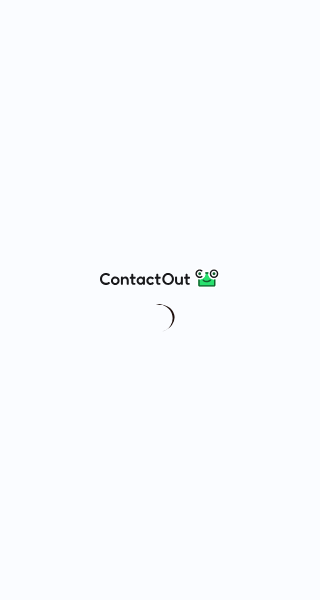 scroll, scrollTop: 0, scrollLeft: 0, axis: both 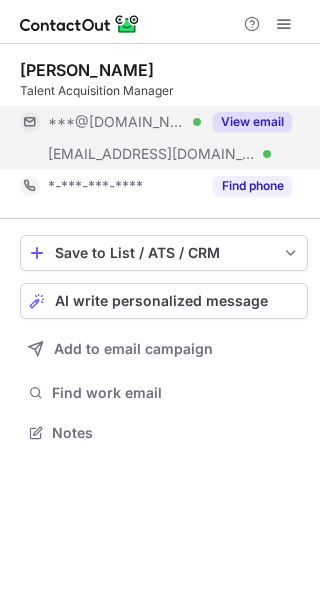 click on "View email" at bounding box center [252, 122] 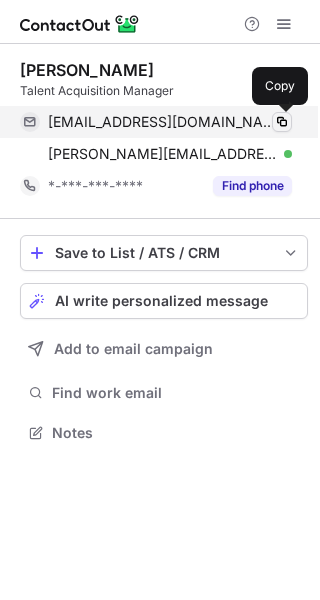 click at bounding box center [282, 122] 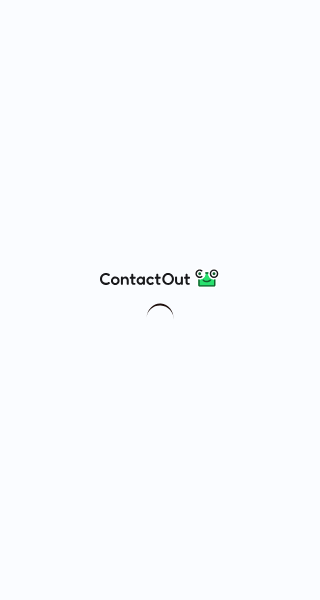 scroll, scrollTop: 0, scrollLeft: 0, axis: both 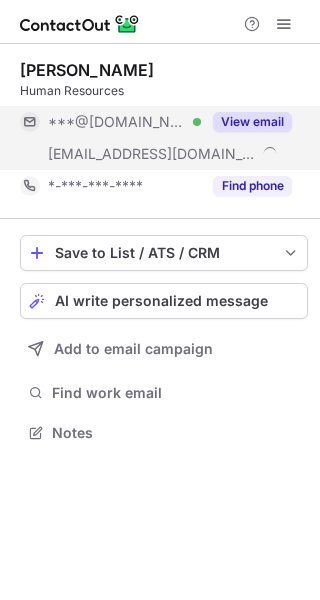 click on "View email" at bounding box center [252, 122] 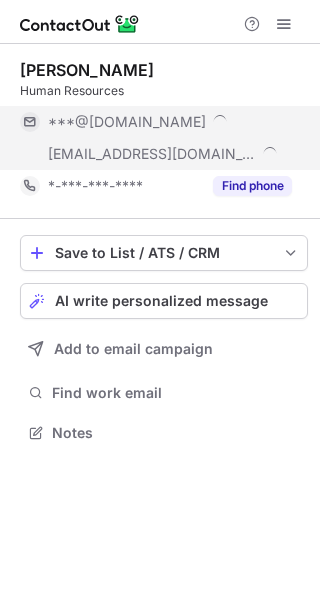 scroll, scrollTop: 10, scrollLeft: 10, axis: both 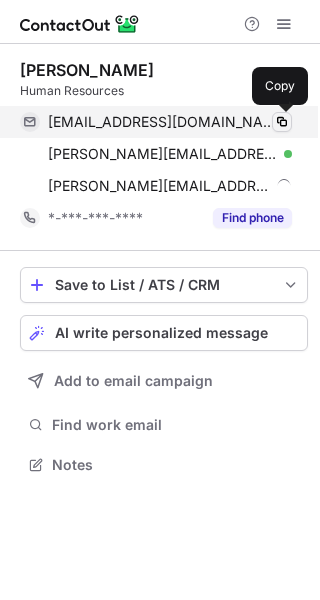 click at bounding box center [282, 122] 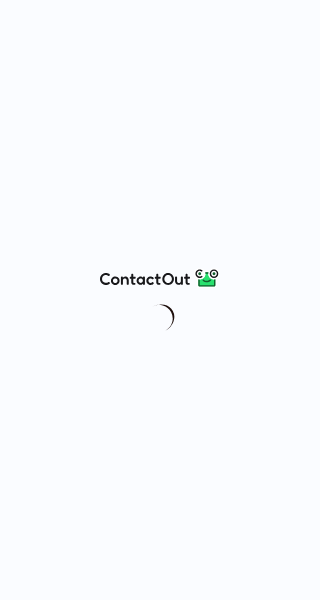 scroll, scrollTop: 0, scrollLeft: 0, axis: both 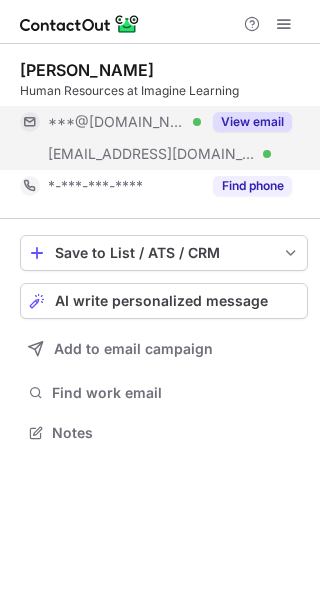 click on "View email" at bounding box center (252, 122) 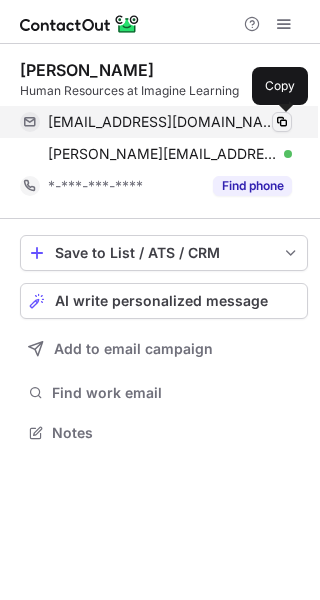 click at bounding box center [282, 122] 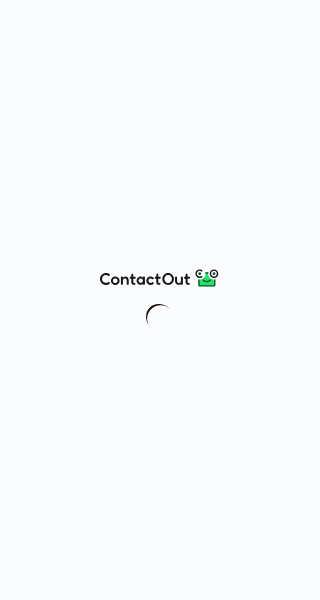 scroll, scrollTop: 0, scrollLeft: 0, axis: both 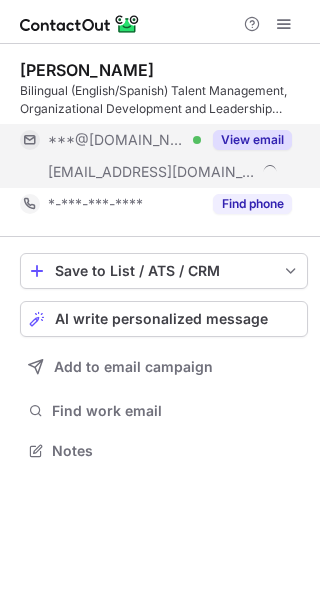 click on "View email" at bounding box center [252, 140] 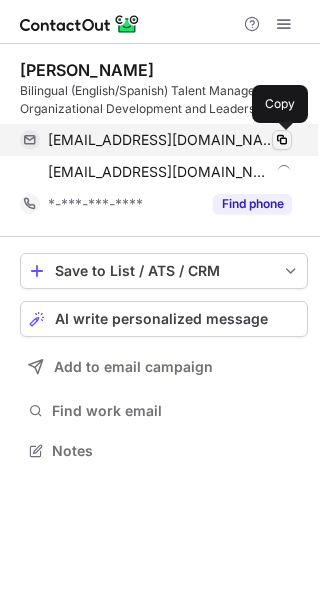 click at bounding box center [282, 140] 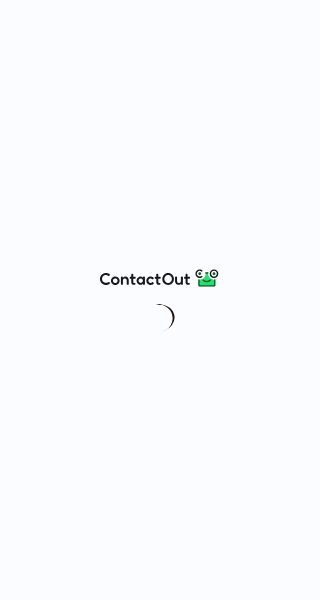scroll, scrollTop: 0, scrollLeft: 0, axis: both 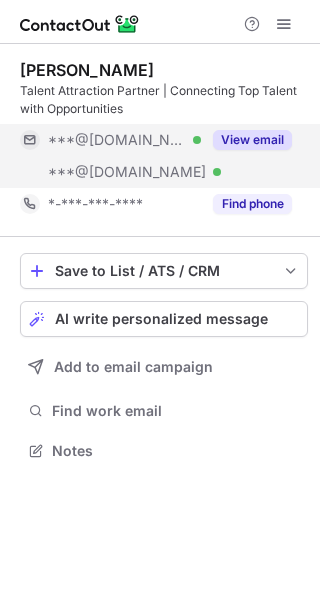 click on "View email" at bounding box center [252, 140] 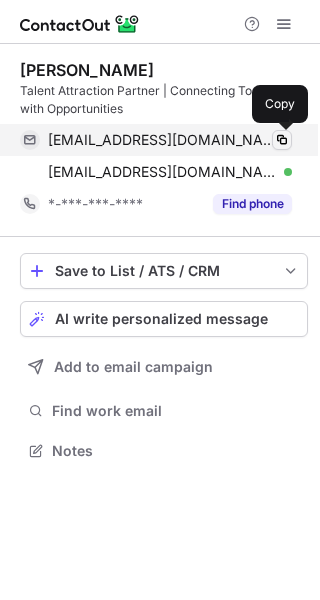 click at bounding box center (282, 140) 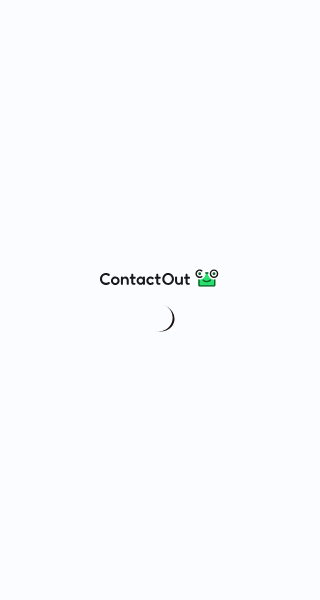 scroll, scrollTop: 0, scrollLeft: 0, axis: both 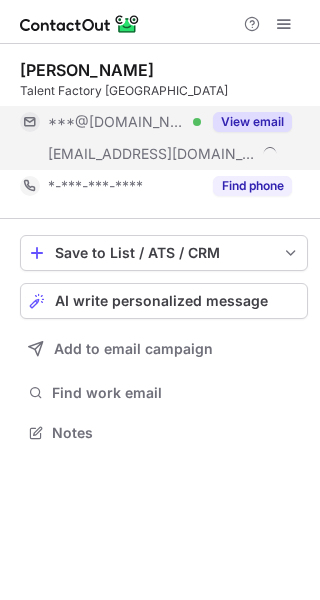 click on "View email" at bounding box center (252, 122) 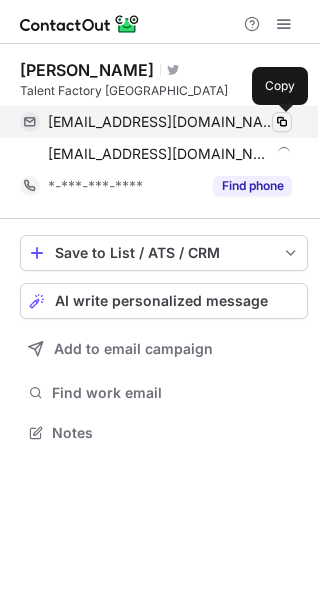 click at bounding box center [282, 122] 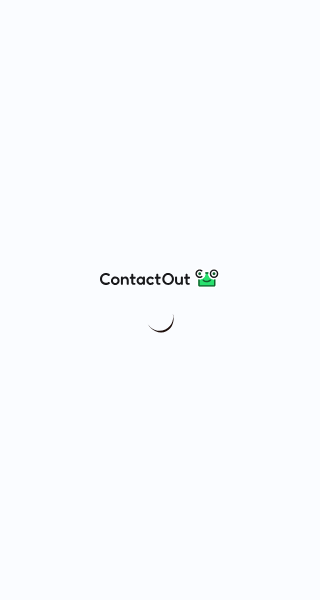 scroll, scrollTop: 0, scrollLeft: 0, axis: both 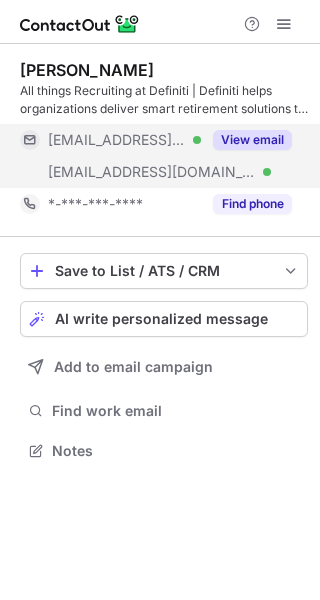 click on "View email" at bounding box center [252, 140] 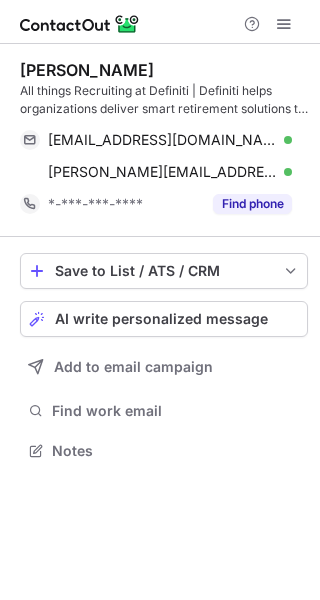 drag, startPoint x: 283, startPoint y: 142, endPoint x: -459, endPoint y: 290, distance: 756.61615 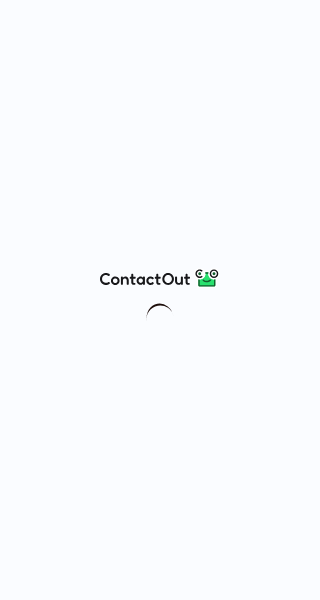 scroll, scrollTop: 0, scrollLeft: 0, axis: both 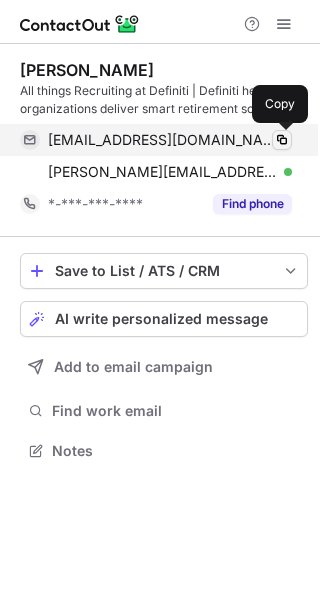 click at bounding box center (282, 140) 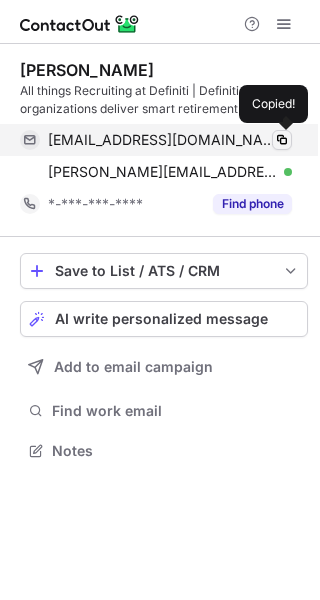 click at bounding box center [282, 140] 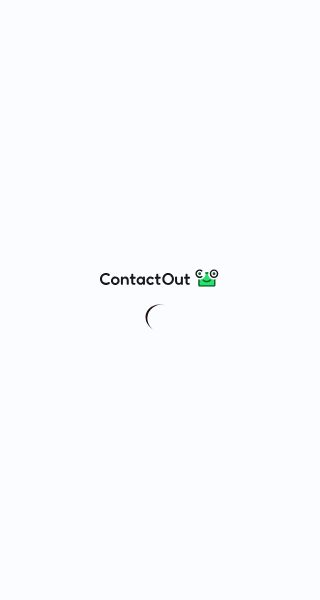 scroll, scrollTop: 0, scrollLeft: 0, axis: both 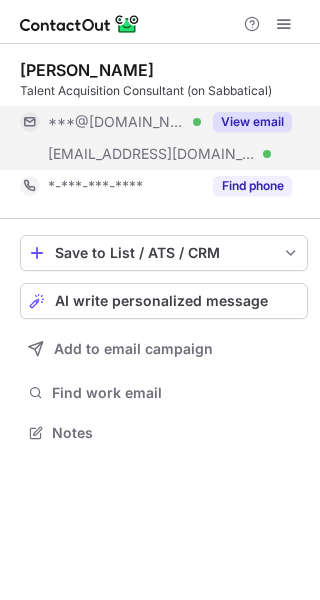 click on "View email" at bounding box center (246, 122) 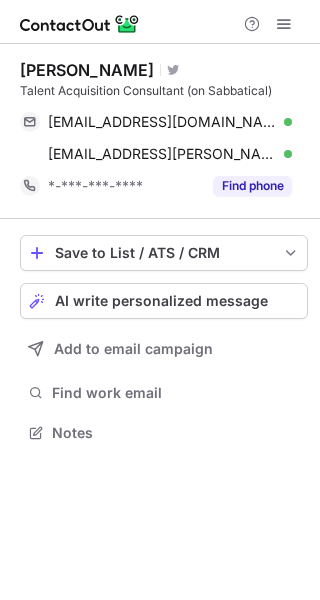 drag, startPoint x: 282, startPoint y: 122, endPoint x: -579, endPoint y: 224, distance: 867.02075 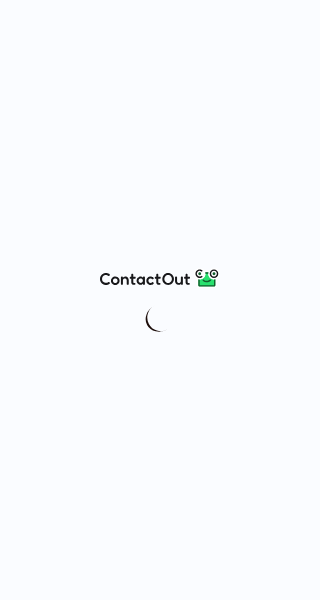scroll, scrollTop: 0, scrollLeft: 0, axis: both 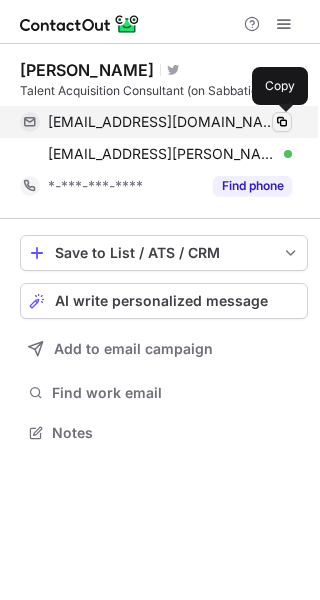 click at bounding box center (282, 122) 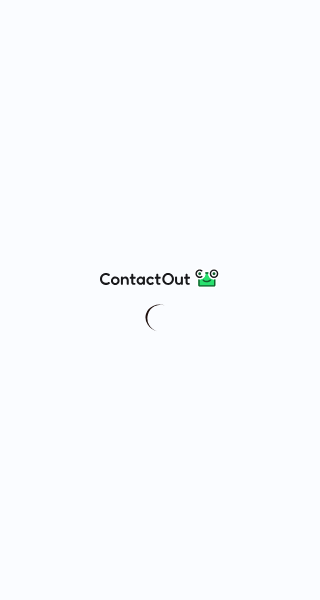 scroll, scrollTop: 0, scrollLeft: 0, axis: both 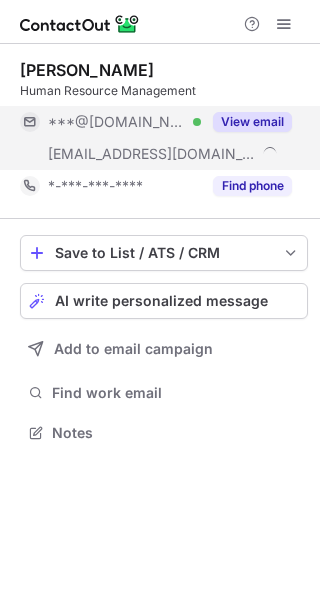 click on "View email" at bounding box center (252, 122) 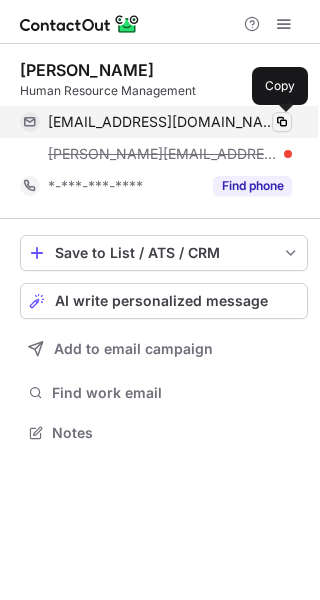 click at bounding box center [282, 122] 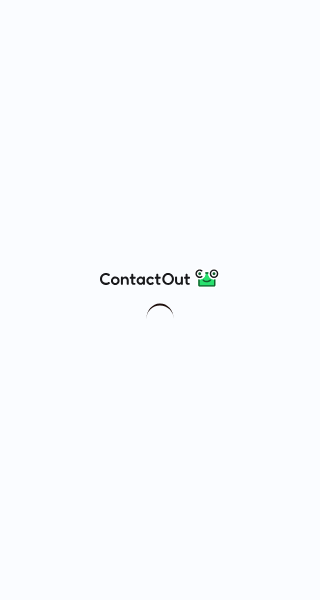 scroll, scrollTop: 0, scrollLeft: 0, axis: both 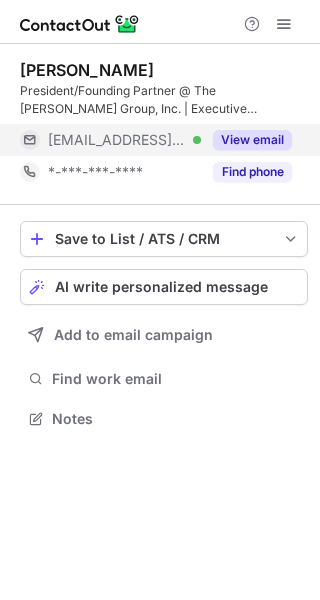 click on "View email" at bounding box center (252, 140) 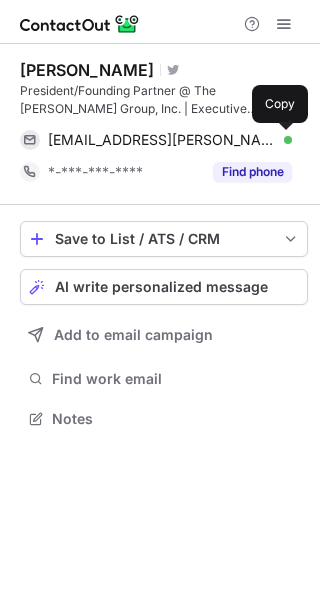 click at bounding box center (282, 140) 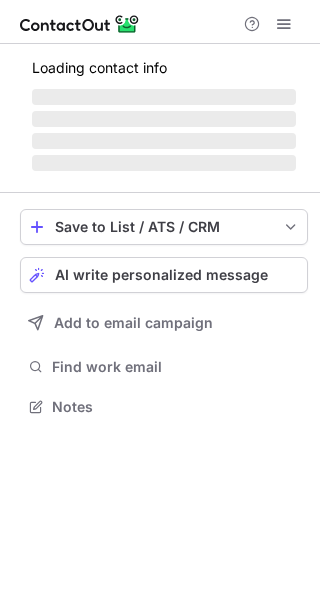 scroll, scrollTop: 0, scrollLeft: 0, axis: both 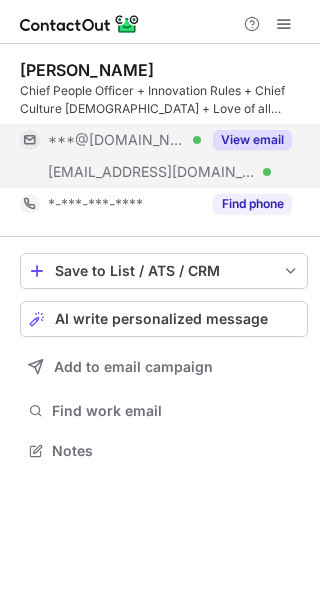 click on "View email" at bounding box center (252, 140) 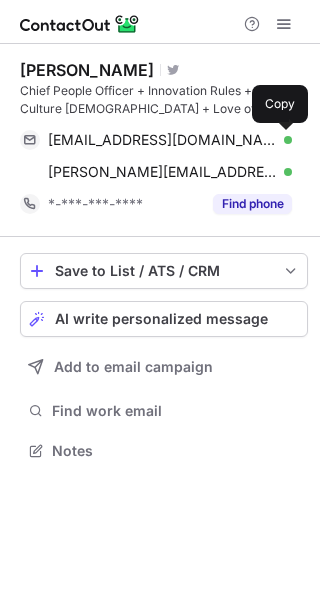 drag, startPoint x: 276, startPoint y: 140, endPoint x: -383, endPoint y: 170, distance: 659.6825 